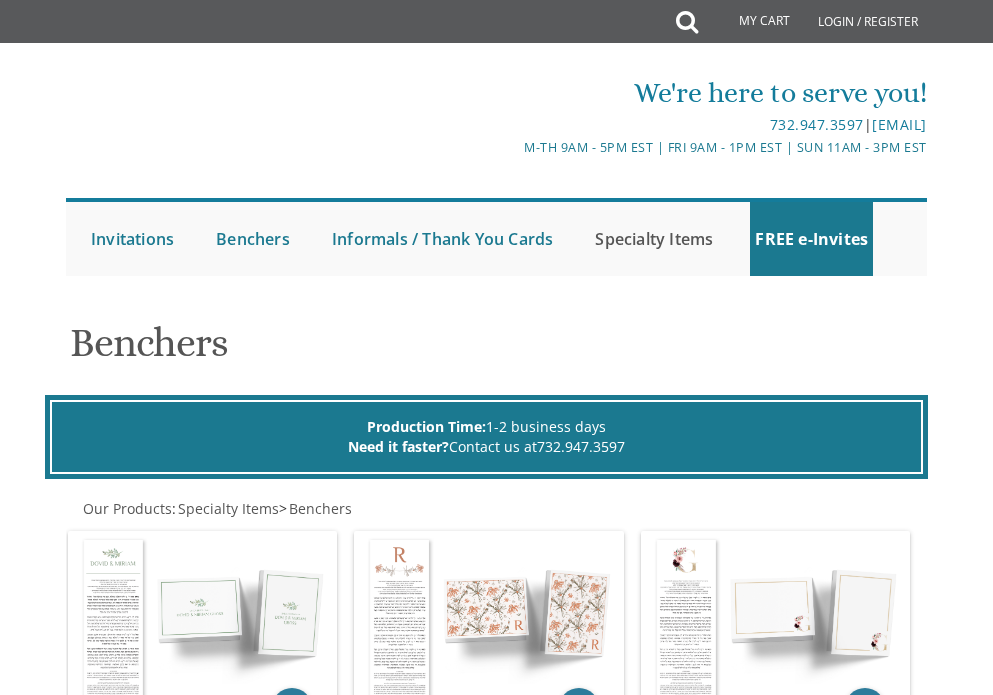 scroll, scrollTop: 0, scrollLeft: 0, axis: both 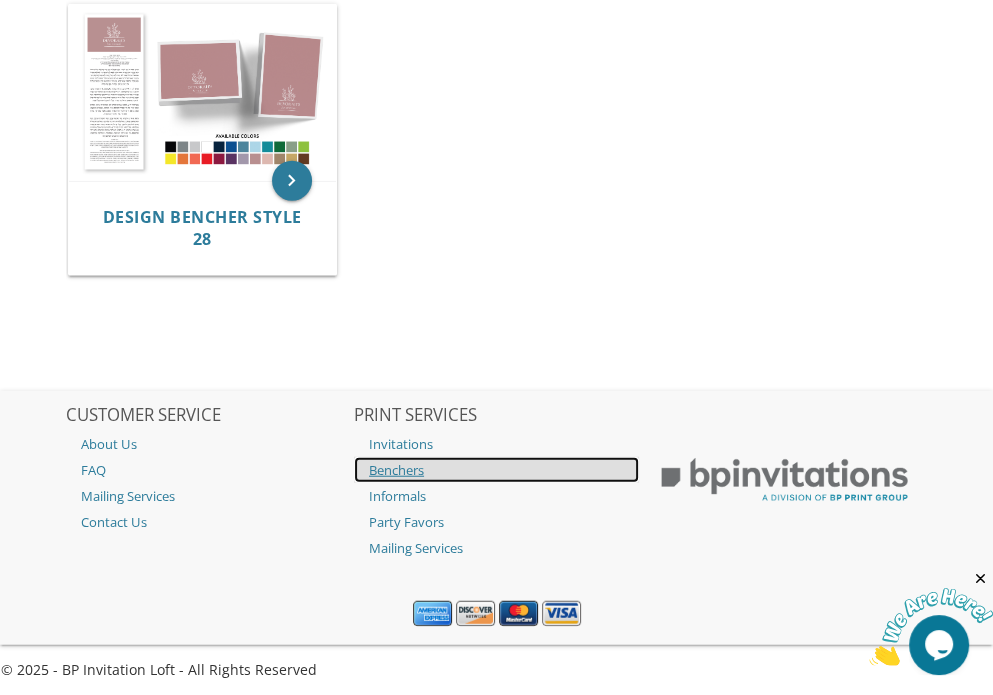 click on "Benchers" at bounding box center (496, 470) 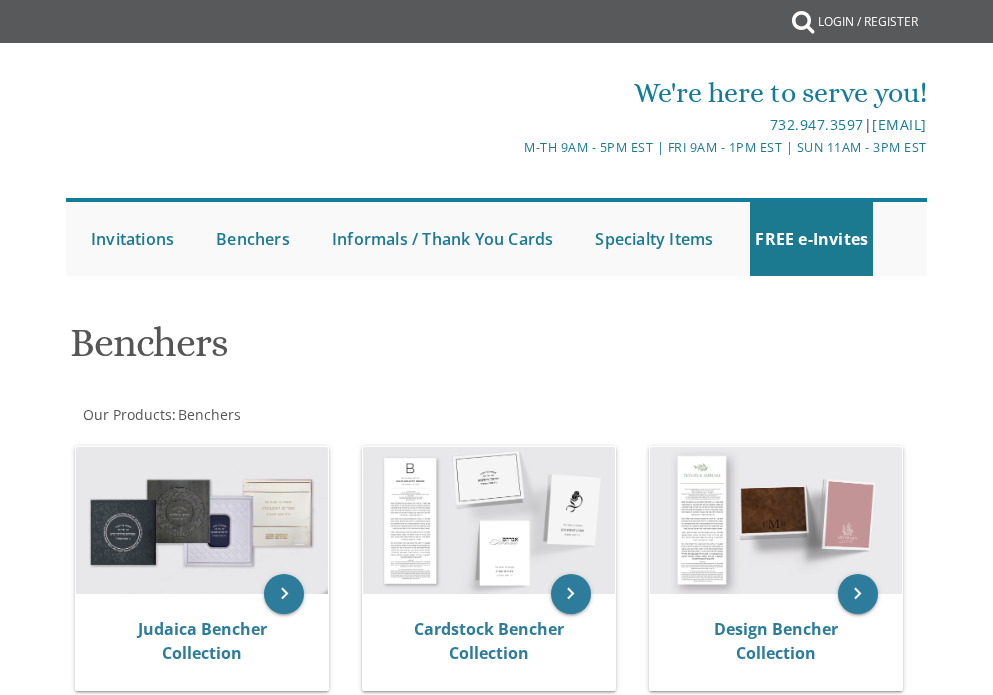 scroll, scrollTop: 0, scrollLeft: 0, axis: both 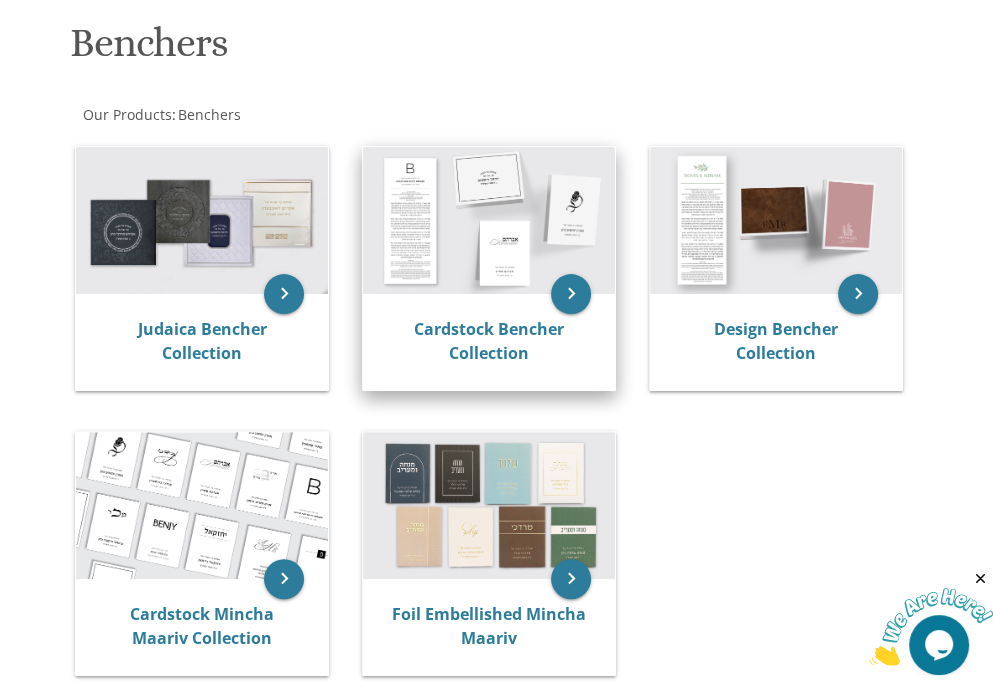 click at bounding box center (489, 220) 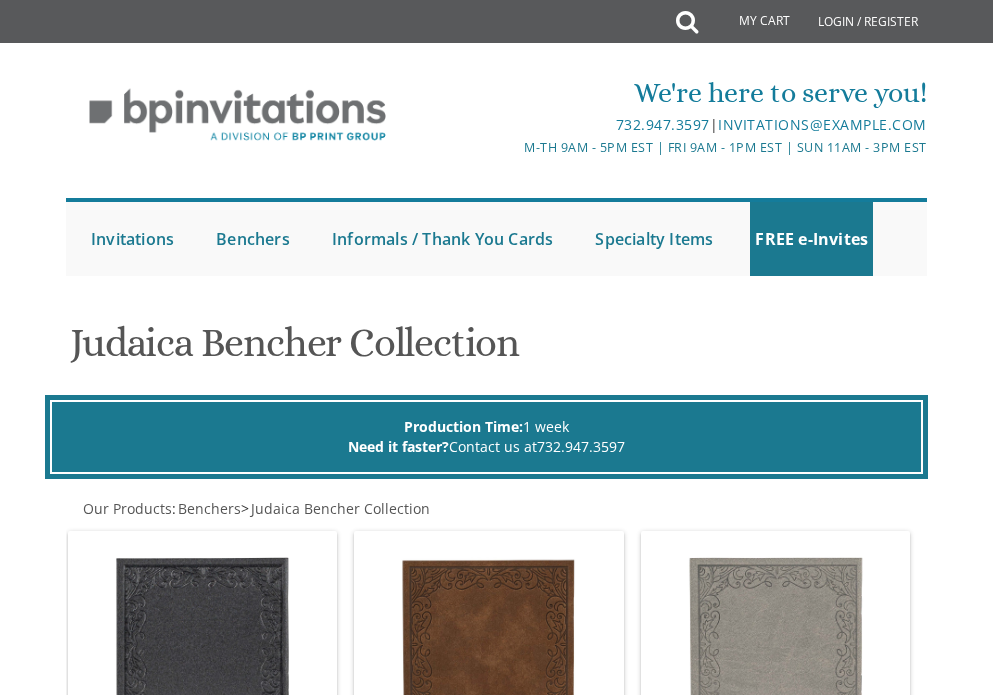 scroll, scrollTop: 0, scrollLeft: 0, axis: both 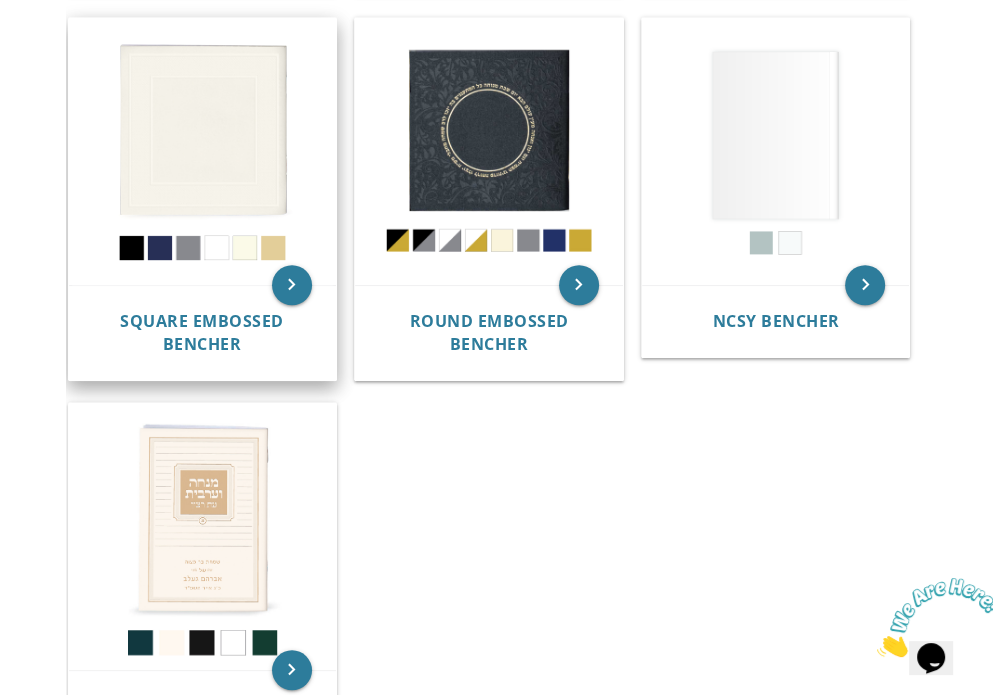click at bounding box center (202, 151) 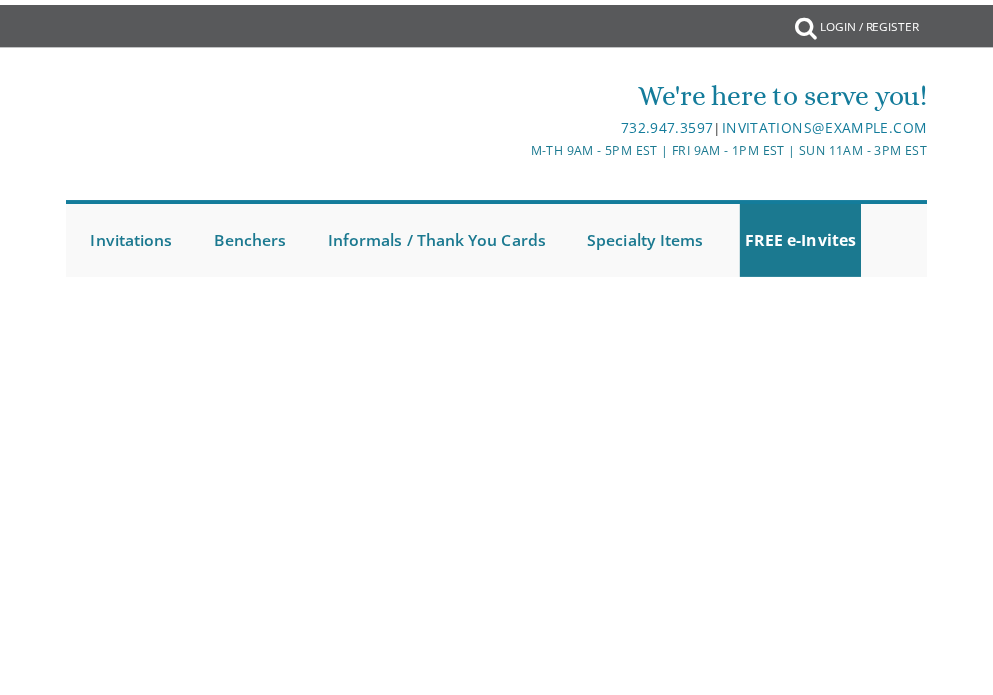 scroll, scrollTop: 0, scrollLeft: 0, axis: both 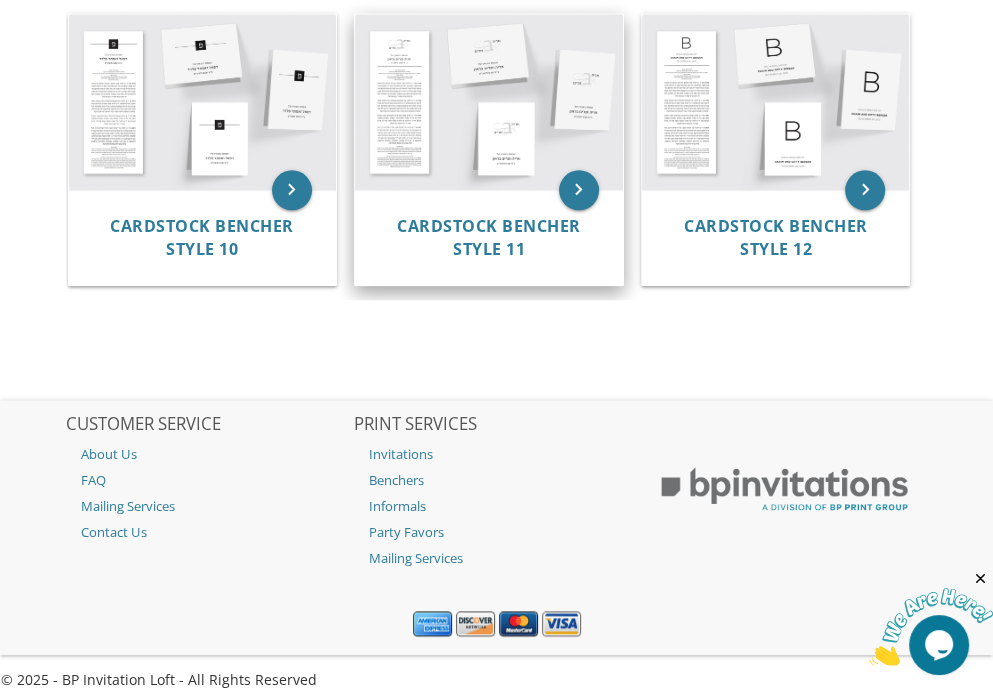 click at bounding box center (488, 102) 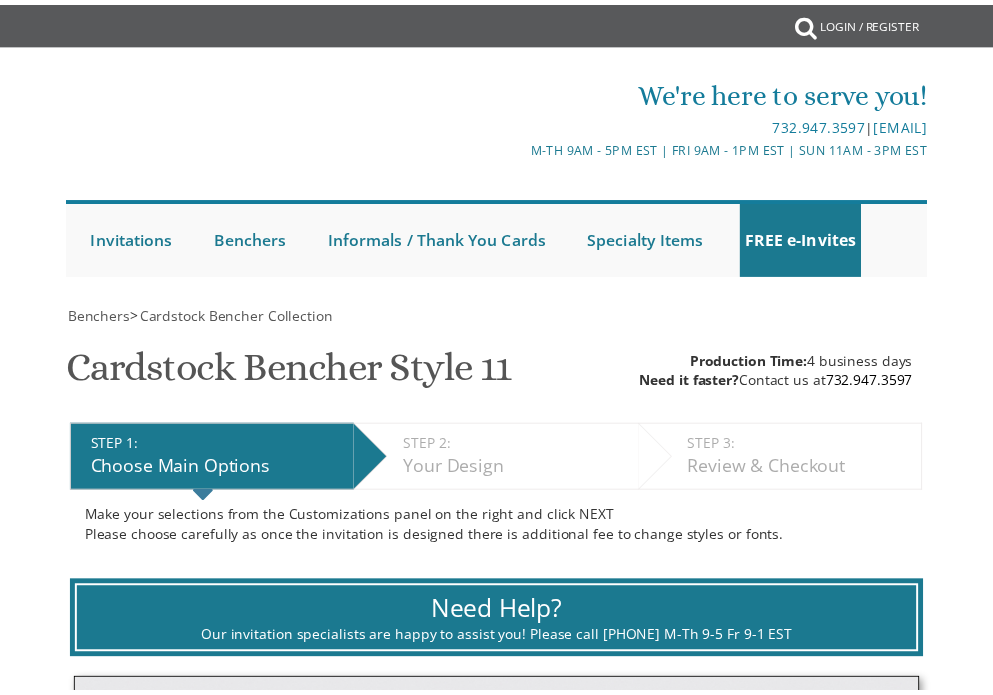 scroll, scrollTop: 0, scrollLeft: 0, axis: both 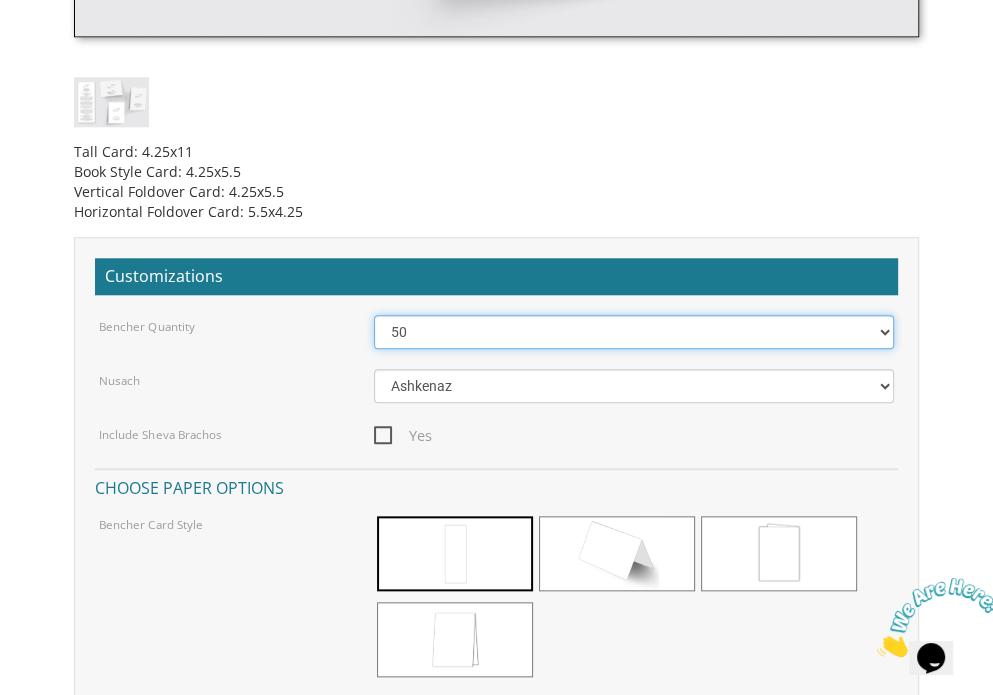 click on "50 60 70 80 90 100 125 150 175 200 225 250 275 300 325 350 375 400 425 450 475 500" at bounding box center (633, 332) 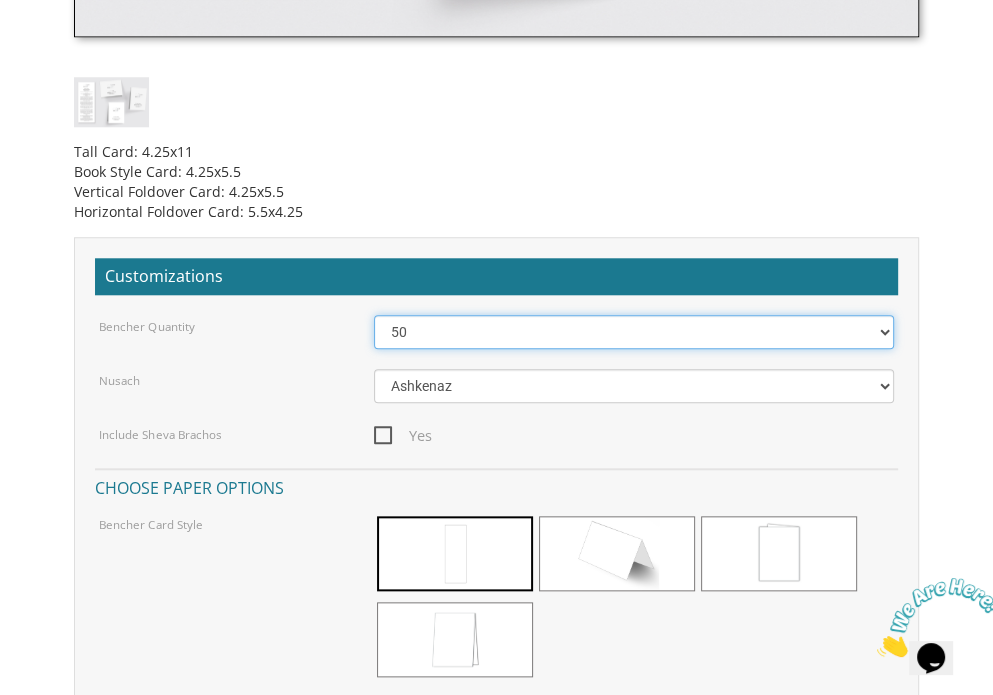 select on "100" 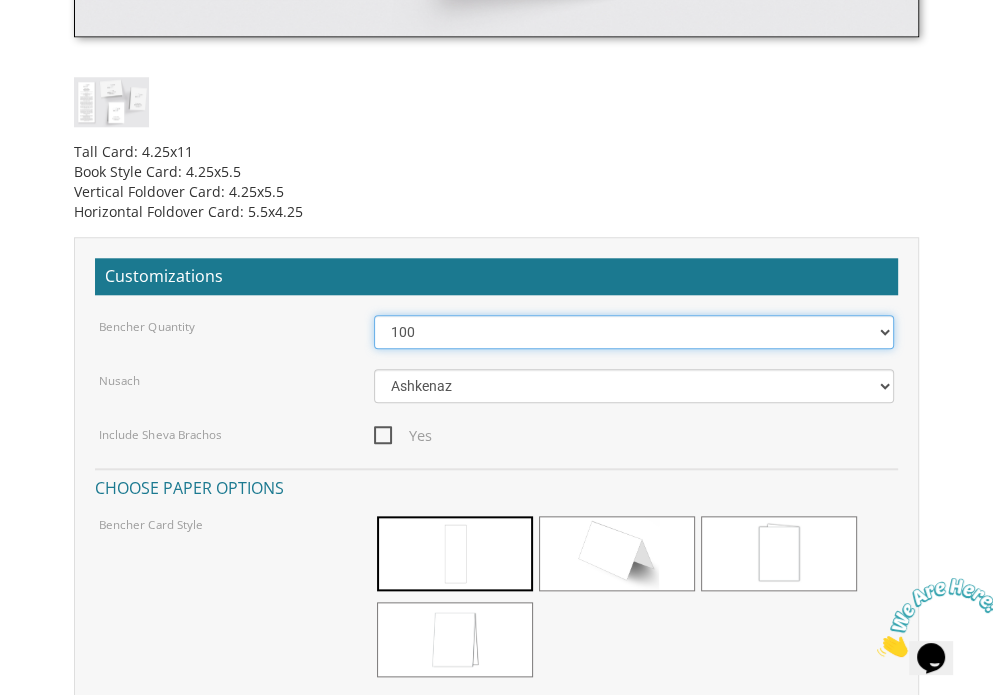 click on "50 60 70 80 90 100 125 150 175 200 225 250 275 300 325 350 375 400 425 450 475 500" at bounding box center [633, 332] 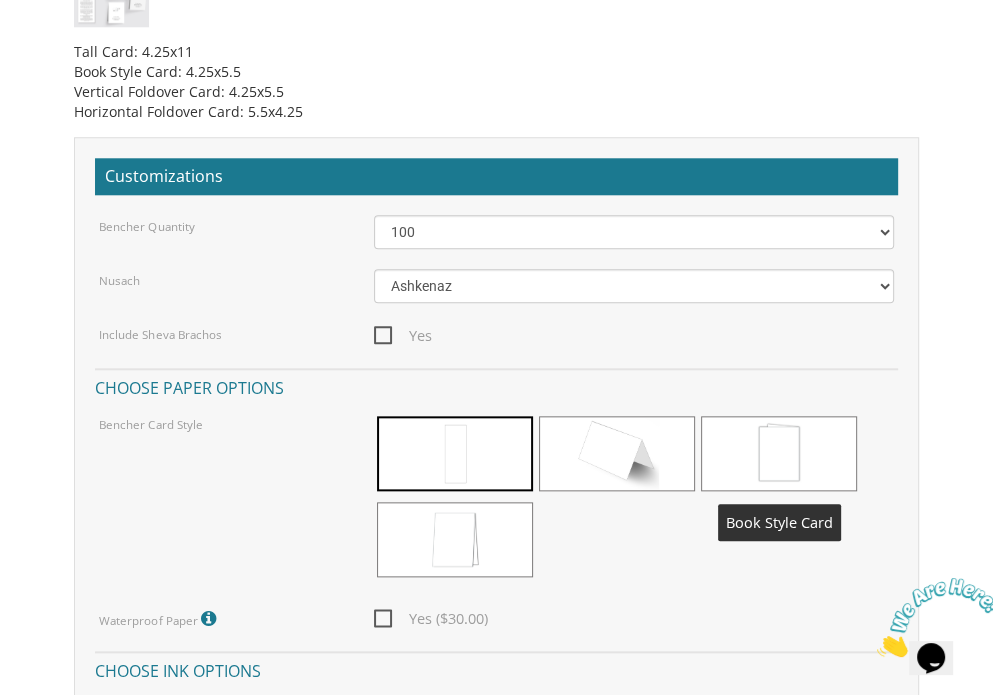 click at bounding box center (779, 453) 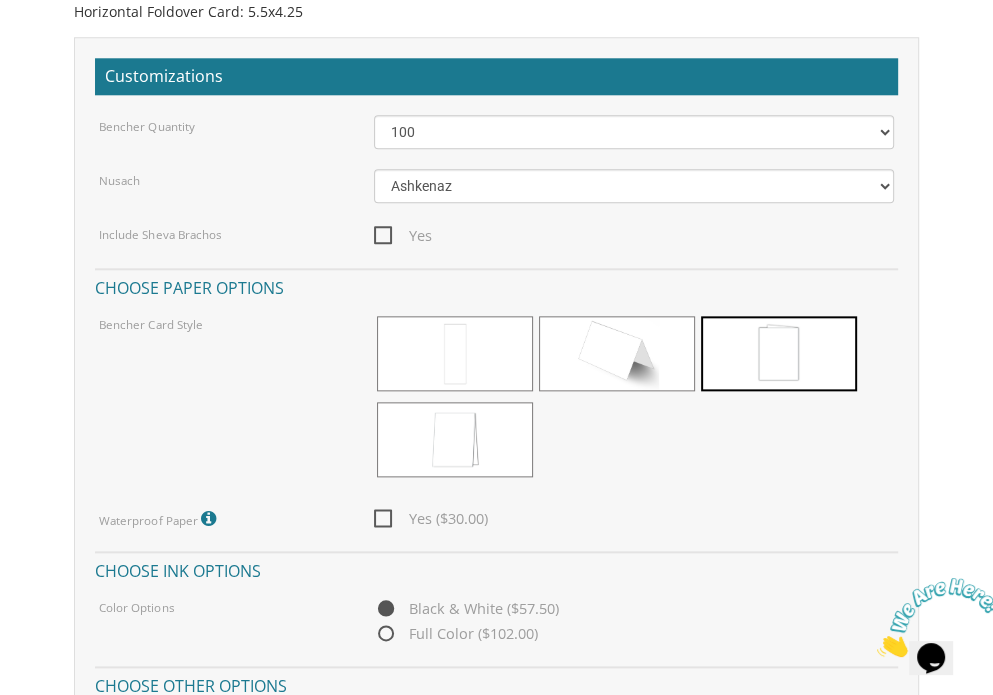 click on "Yes ($30.00)" at bounding box center (431, 518) 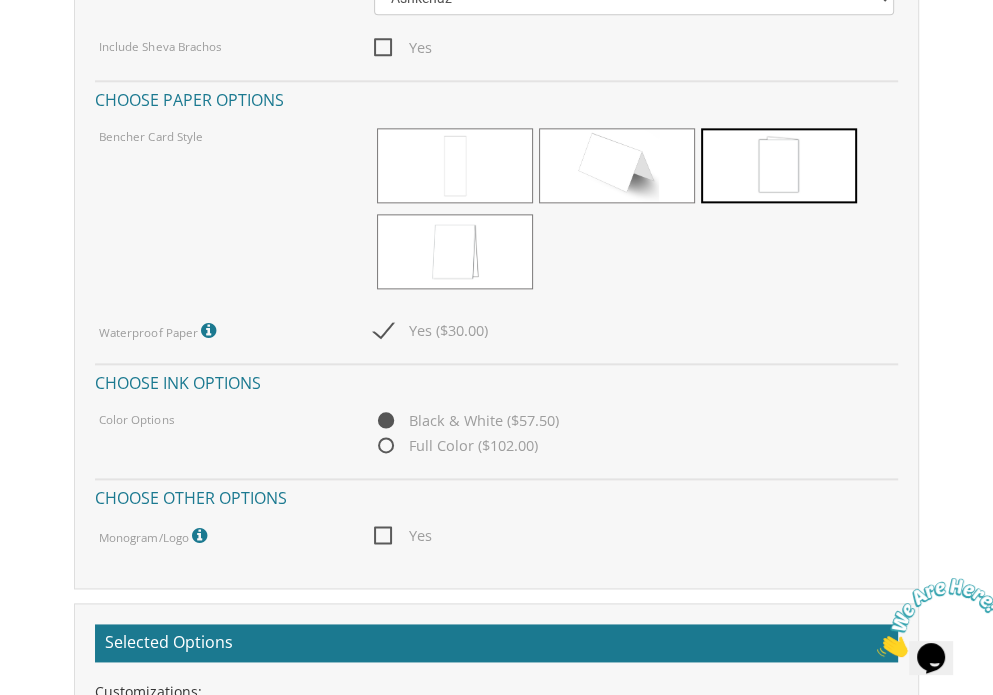 scroll, scrollTop: 1600, scrollLeft: 0, axis: vertical 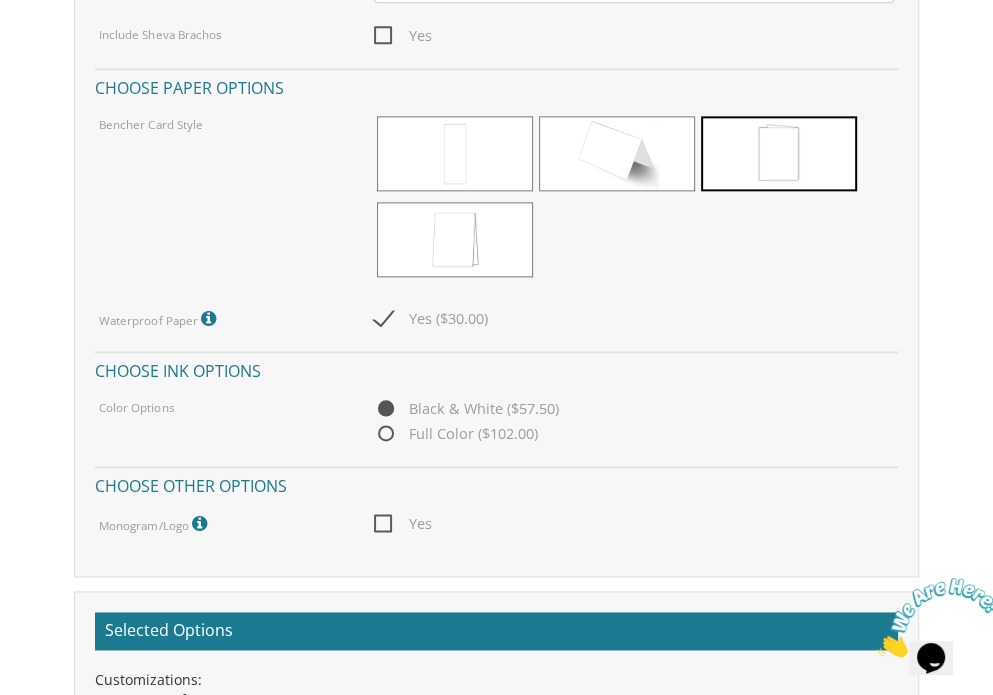click on "Yes" at bounding box center [403, 523] 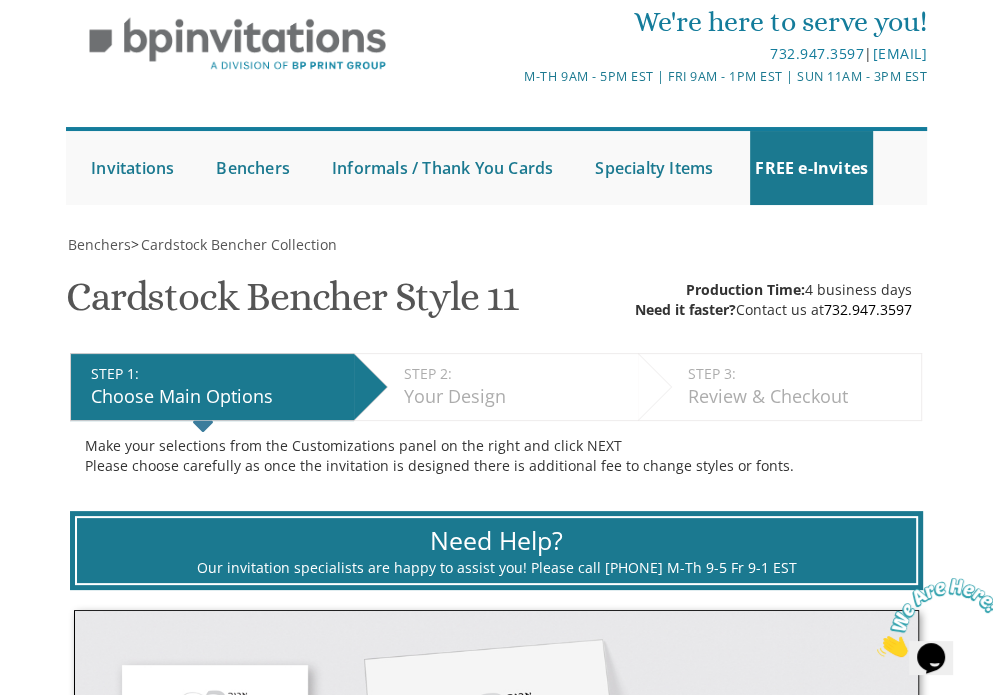 scroll, scrollTop: 0, scrollLeft: 0, axis: both 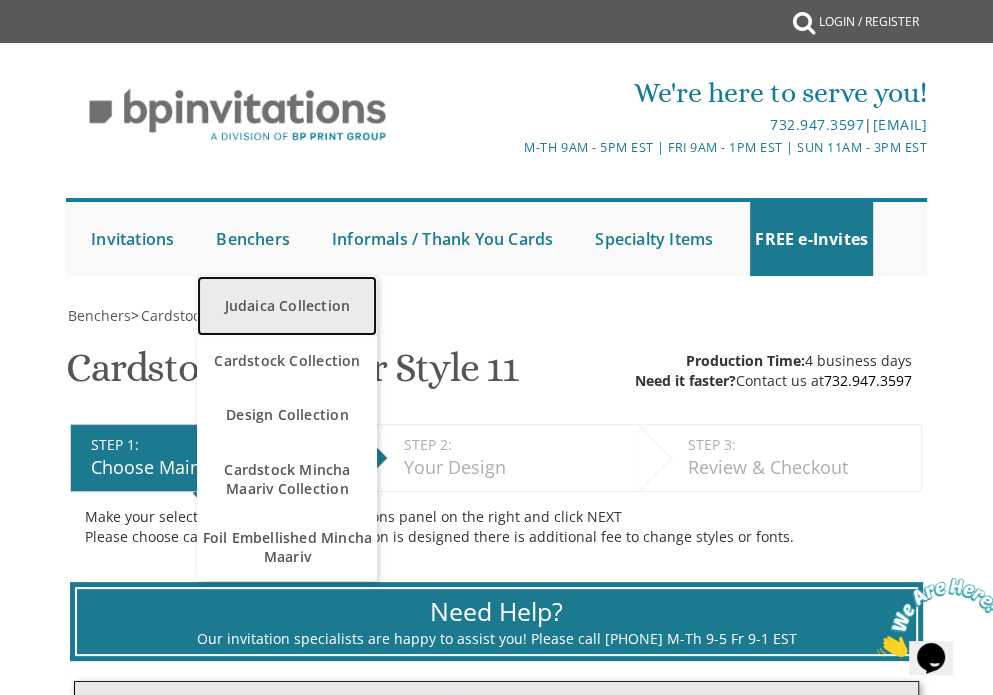 click on "Judaica Collection" at bounding box center (287, 306) 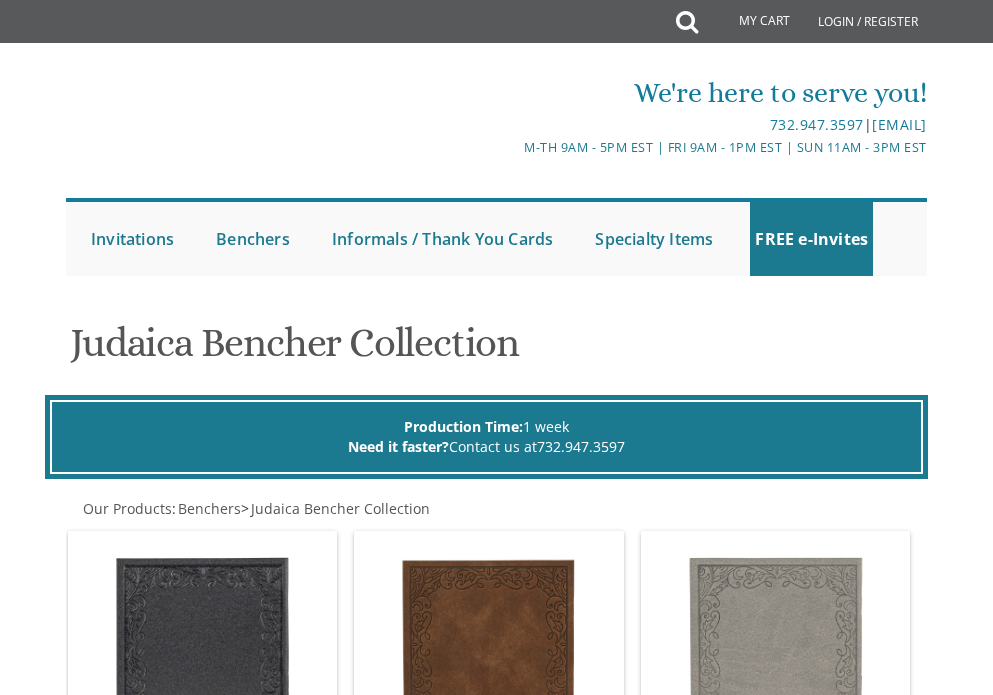 scroll, scrollTop: 0, scrollLeft: 0, axis: both 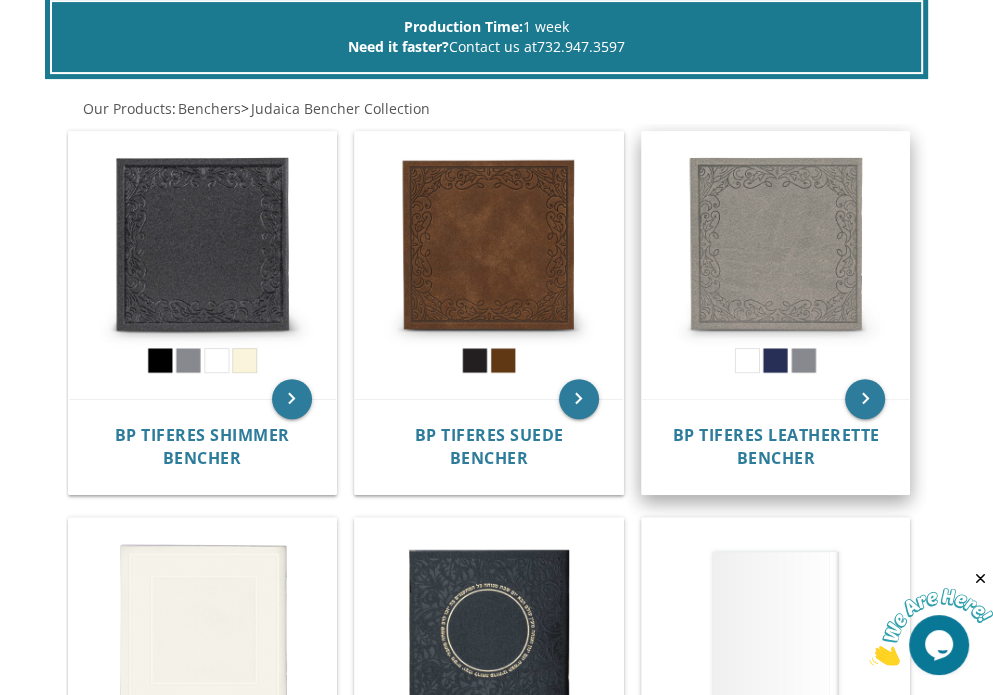 click at bounding box center (775, 265) 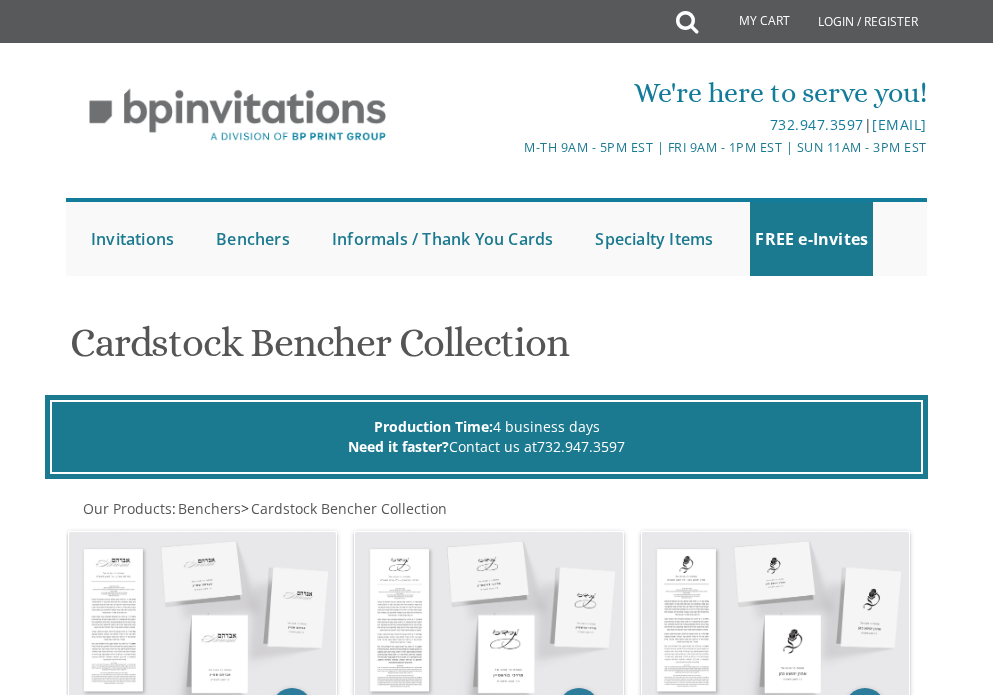 scroll, scrollTop: 0, scrollLeft: 0, axis: both 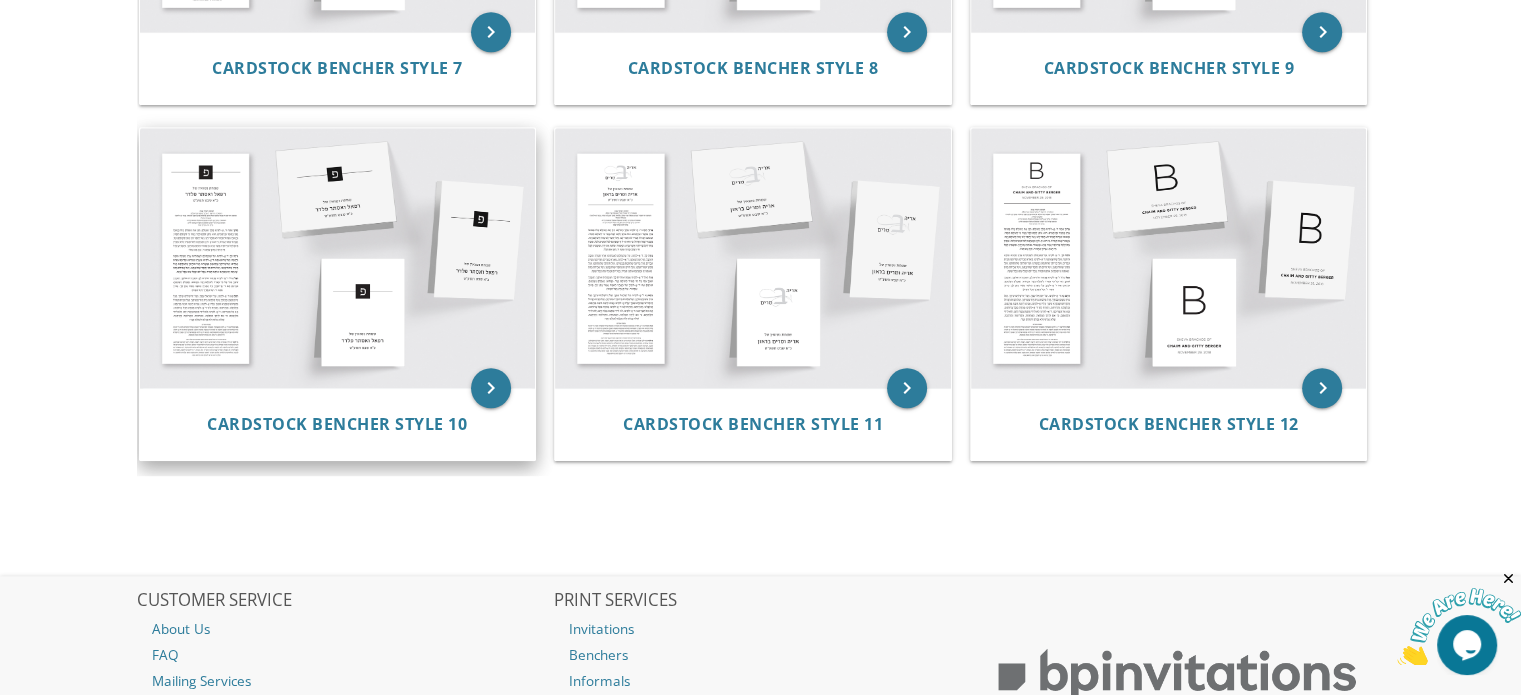 click at bounding box center [338, 258] 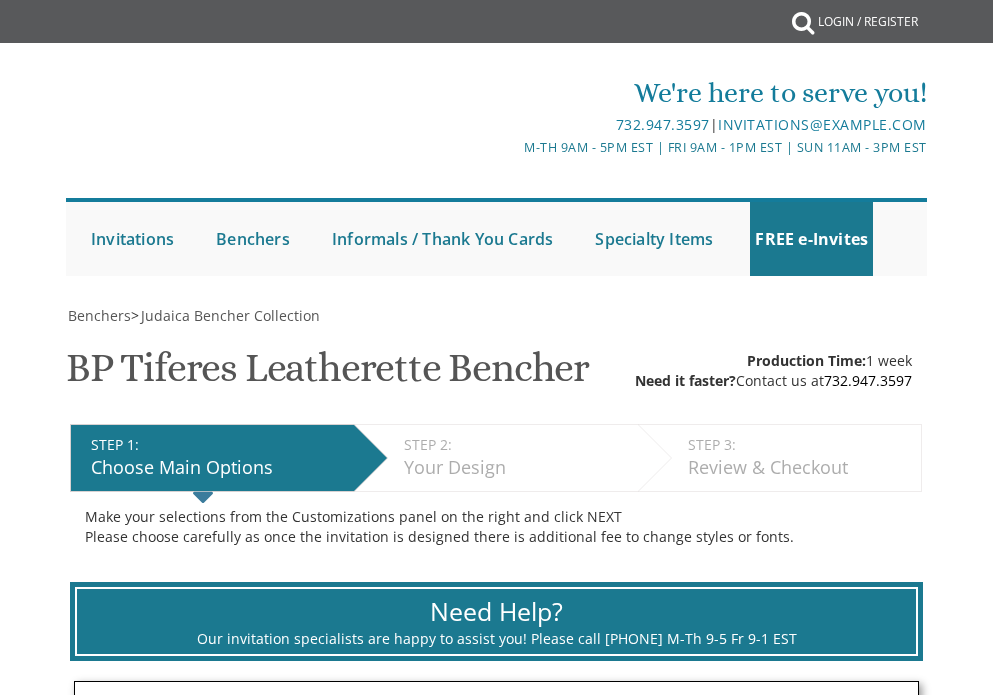 scroll, scrollTop: 0, scrollLeft: 0, axis: both 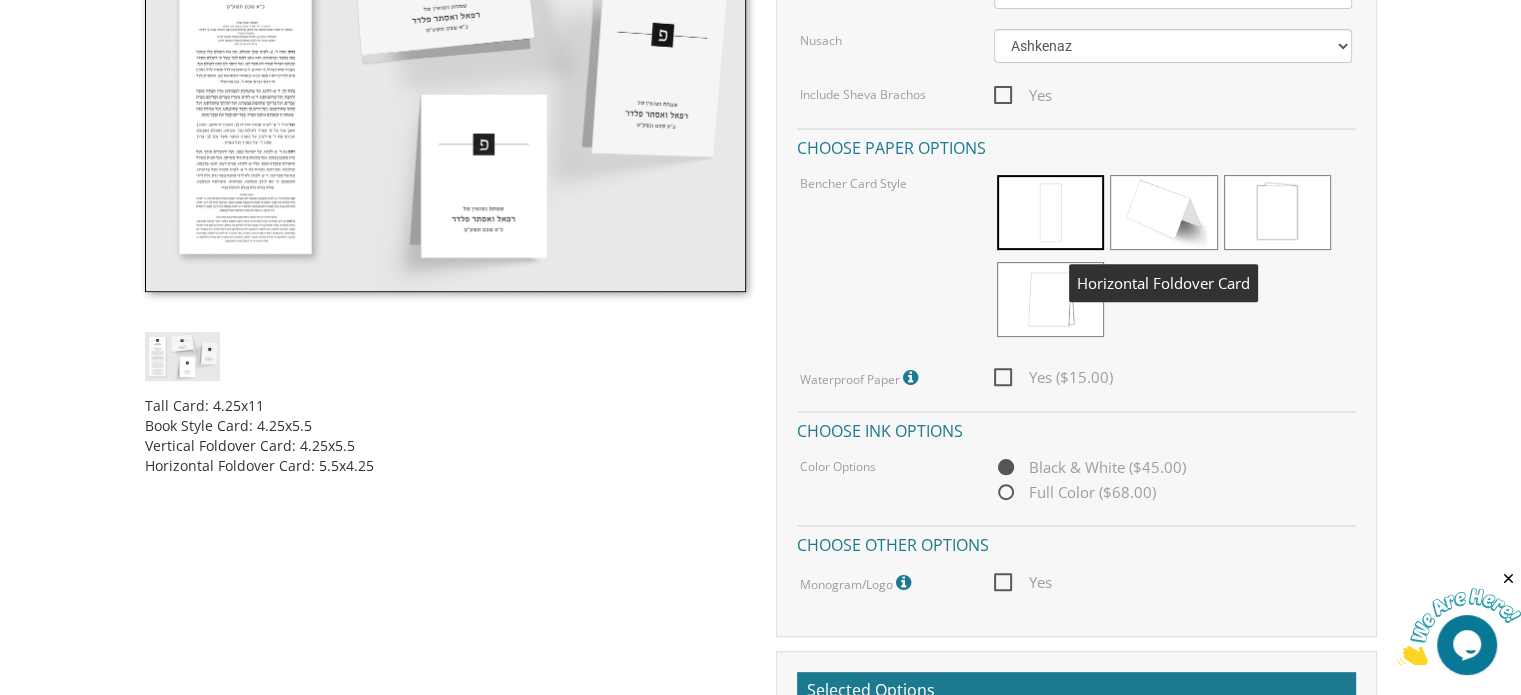 click at bounding box center (1163, 212) 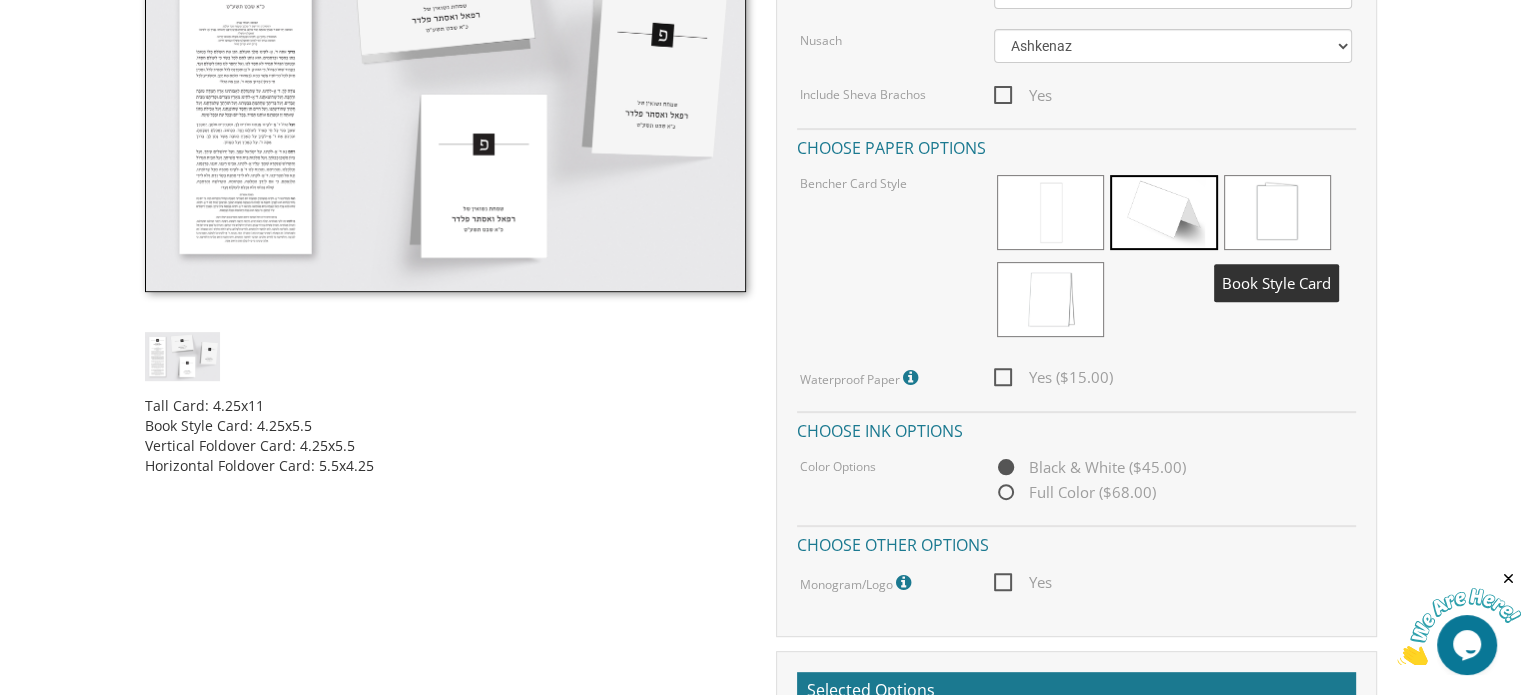 click at bounding box center [1277, 212] 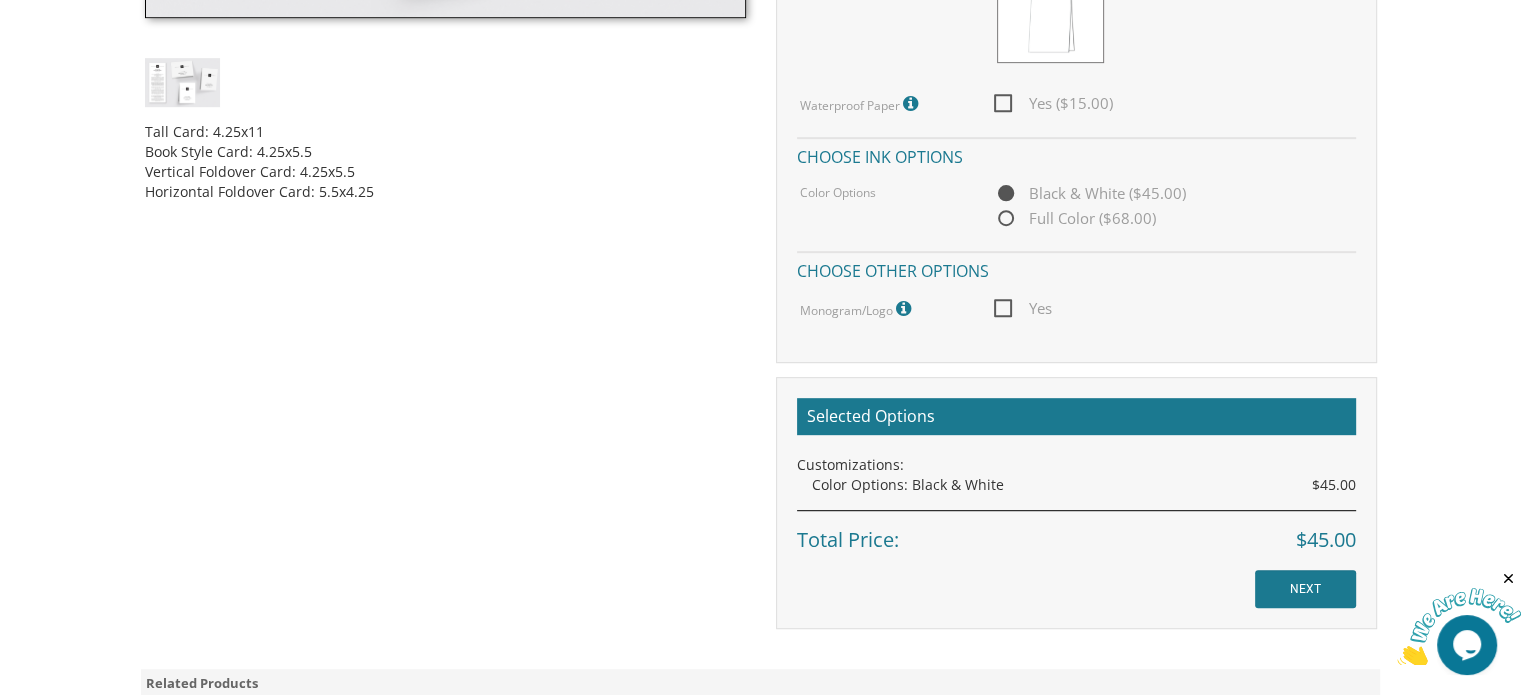 scroll, scrollTop: 1000, scrollLeft: 0, axis: vertical 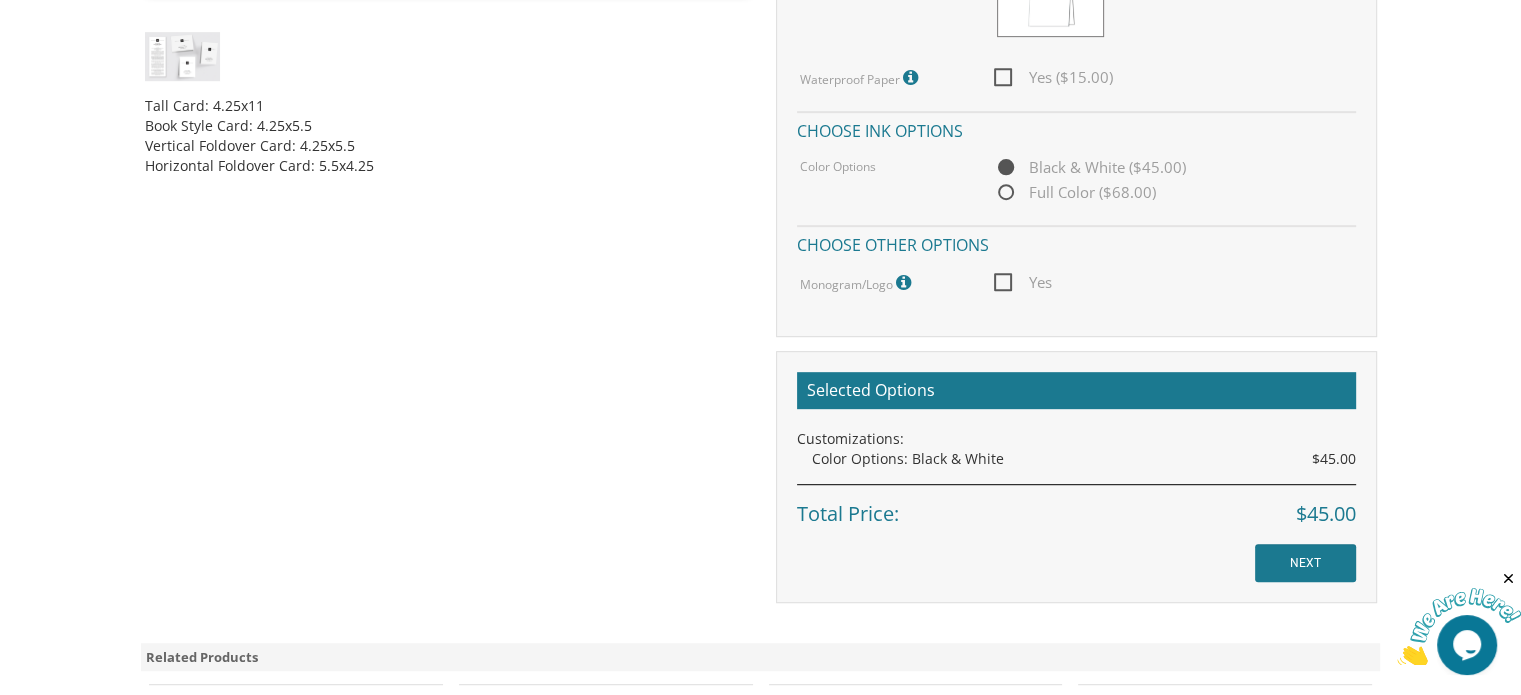 click on "Yes" at bounding box center [1173, 282] 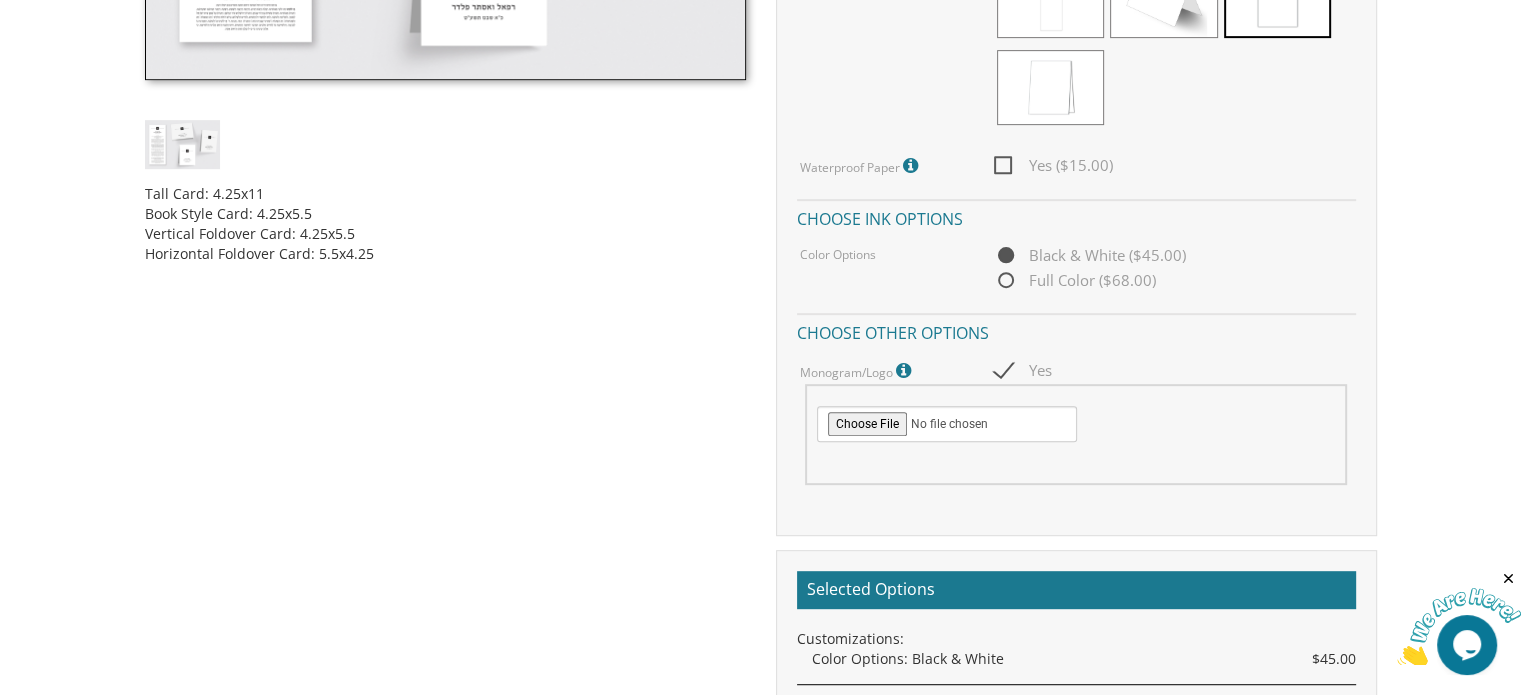 scroll, scrollTop: 900, scrollLeft: 0, axis: vertical 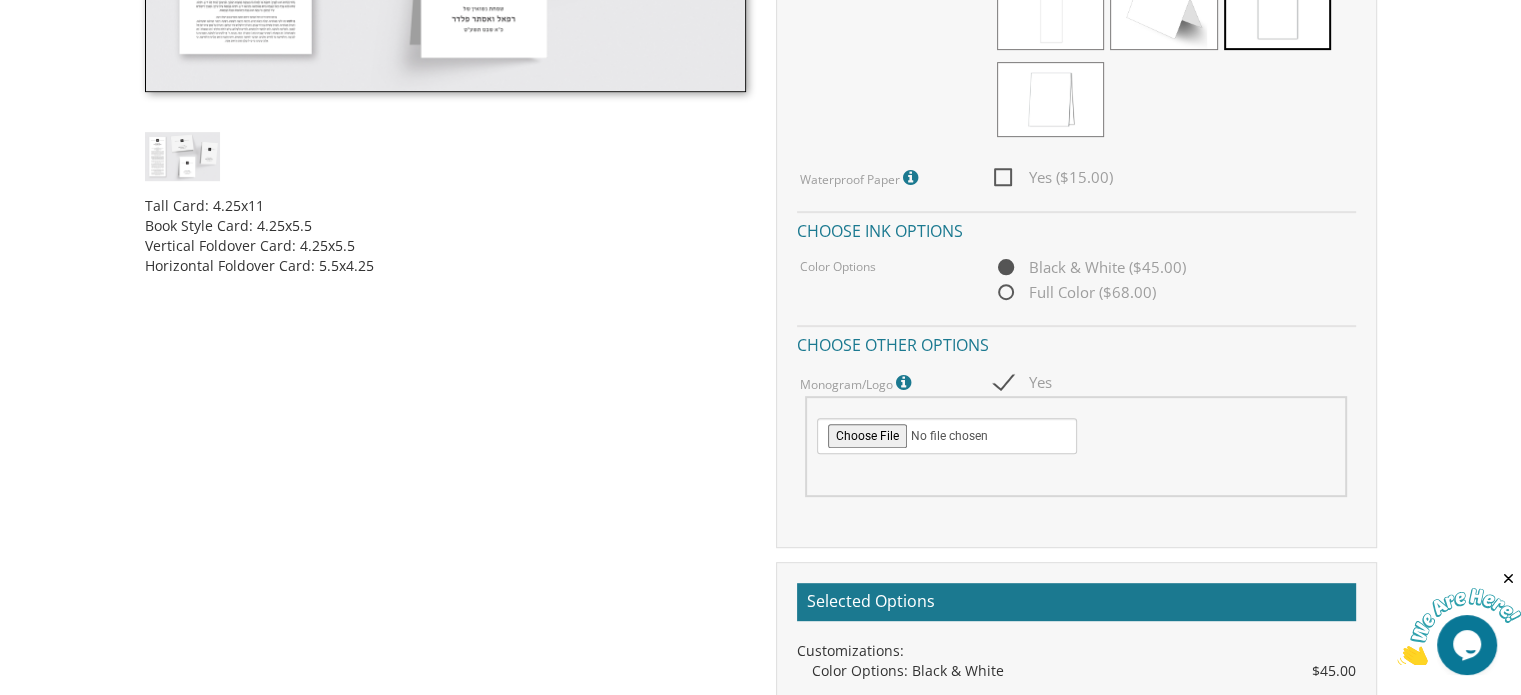 click on "Yes ($15.00)" at bounding box center (1053, 177) 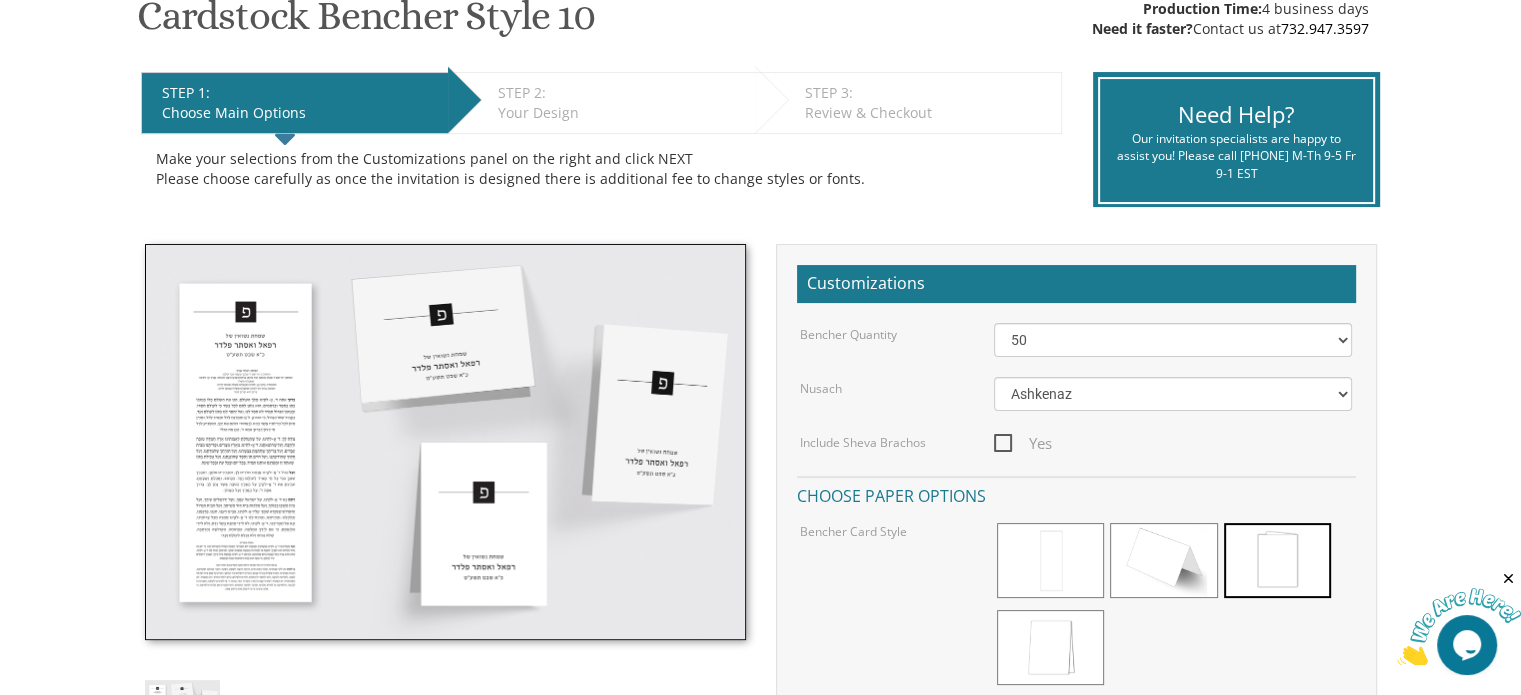 scroll, scrollTop: 300, scrollLeft: 0, axis: vertical 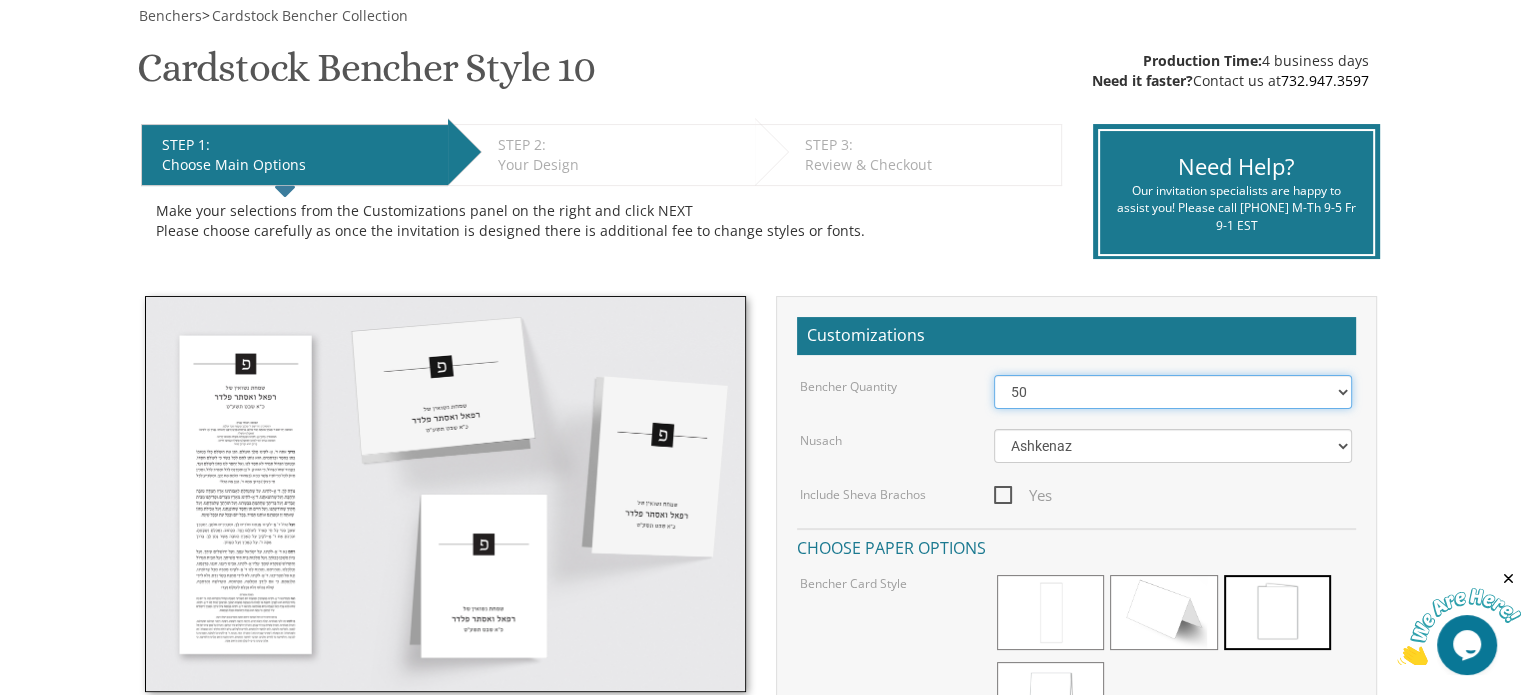 click on "50 60 70 80 90 100 125 150 175 200 225 250 275 300 325 350 375 400 425 450 475 500" at bounding box center [1173, 392] 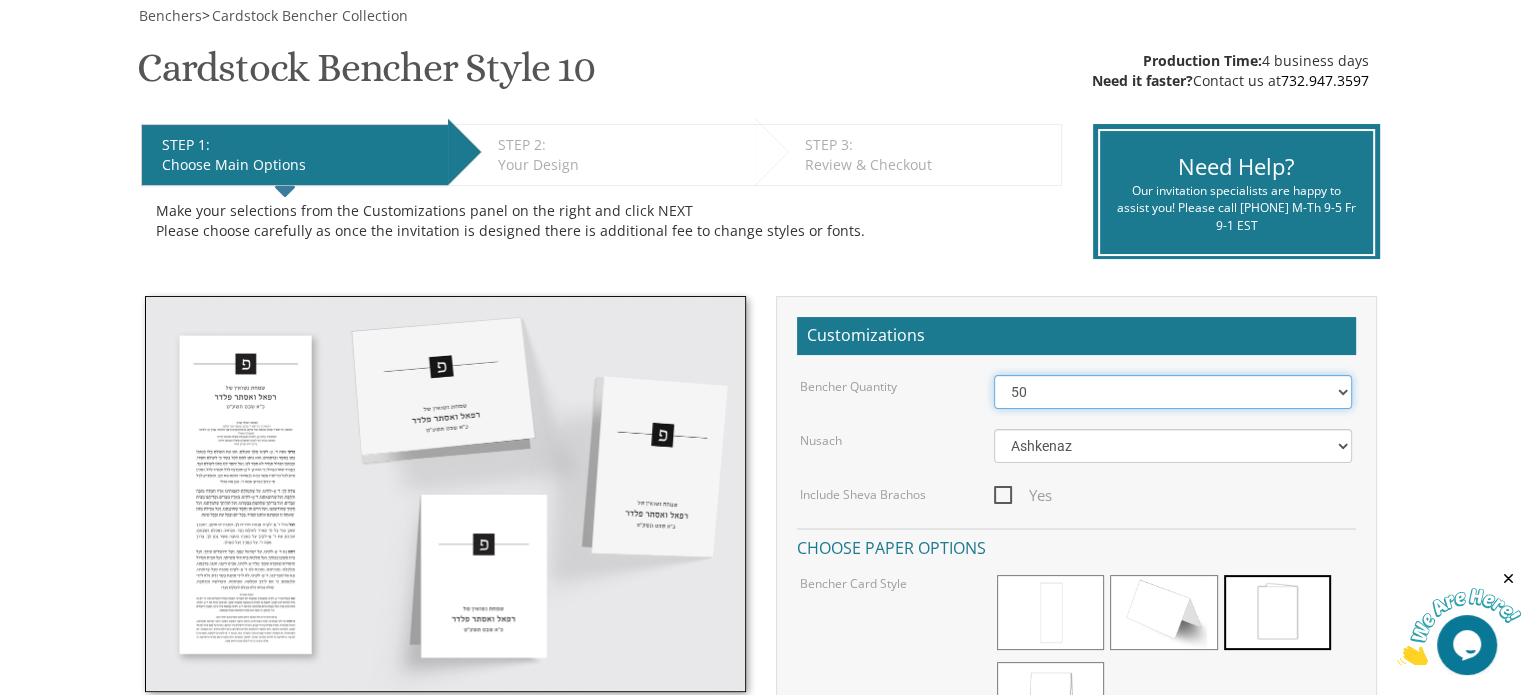 select on "100" 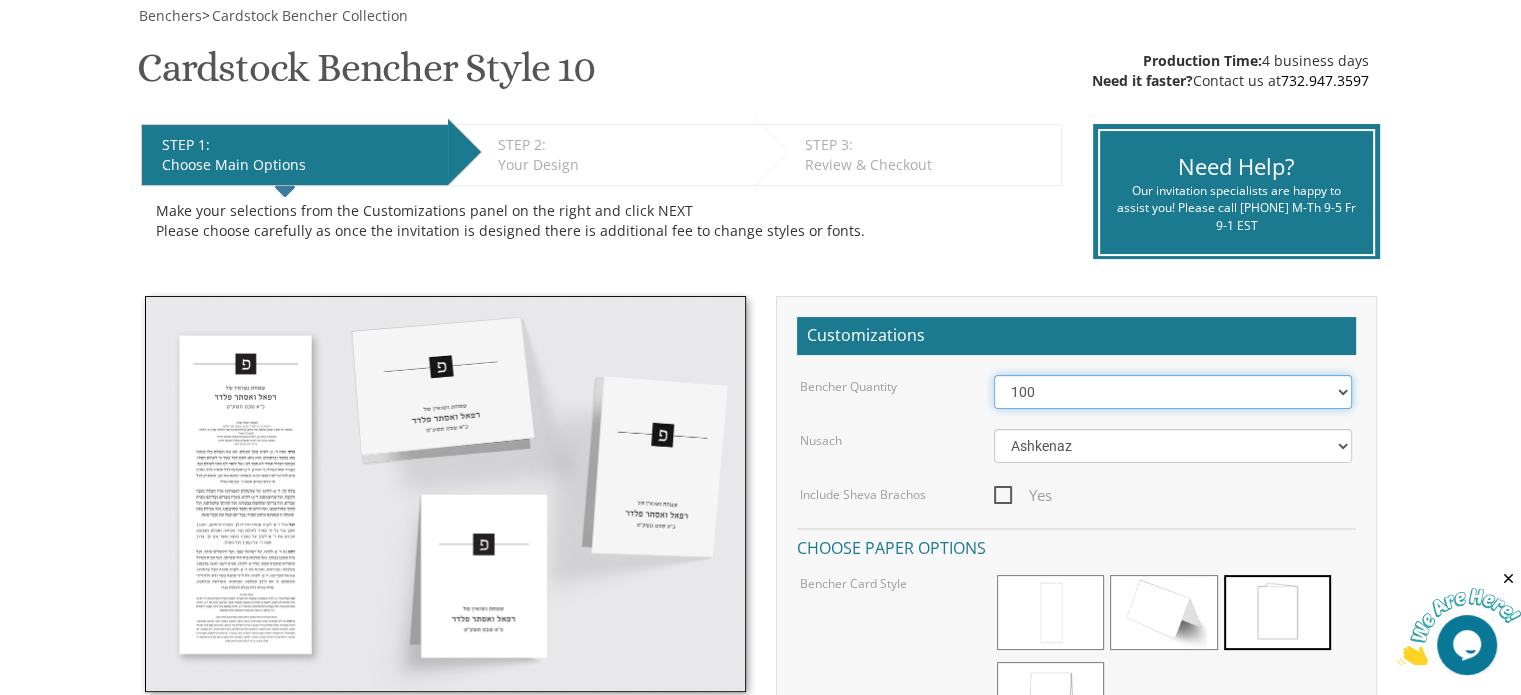 click on "50 60 70 80 90 100 125 150 175 200 225 250 275 300 325 350 375 400 425 450 475 500" at bounding box center [1173, 392] 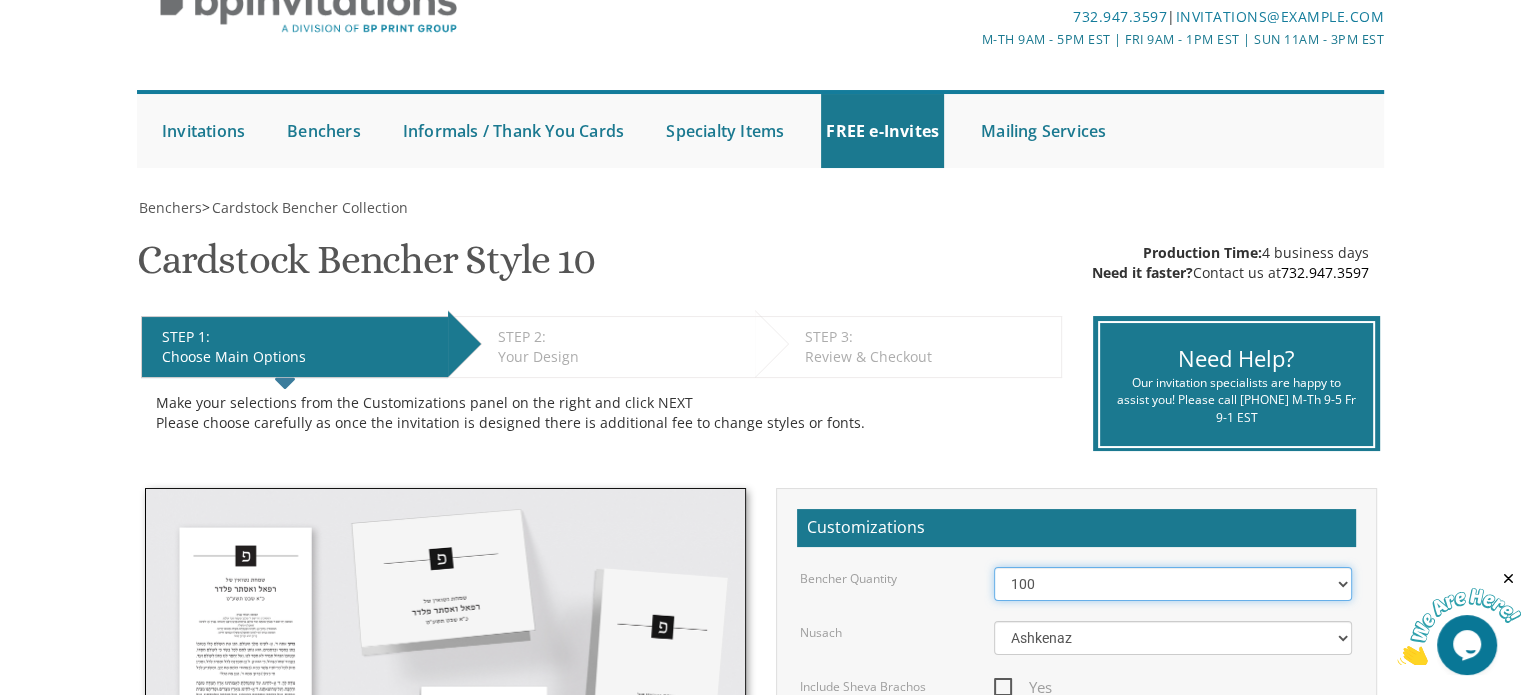 scroll, scrollTop: 100, scrollLeft: 0, axis: vertical 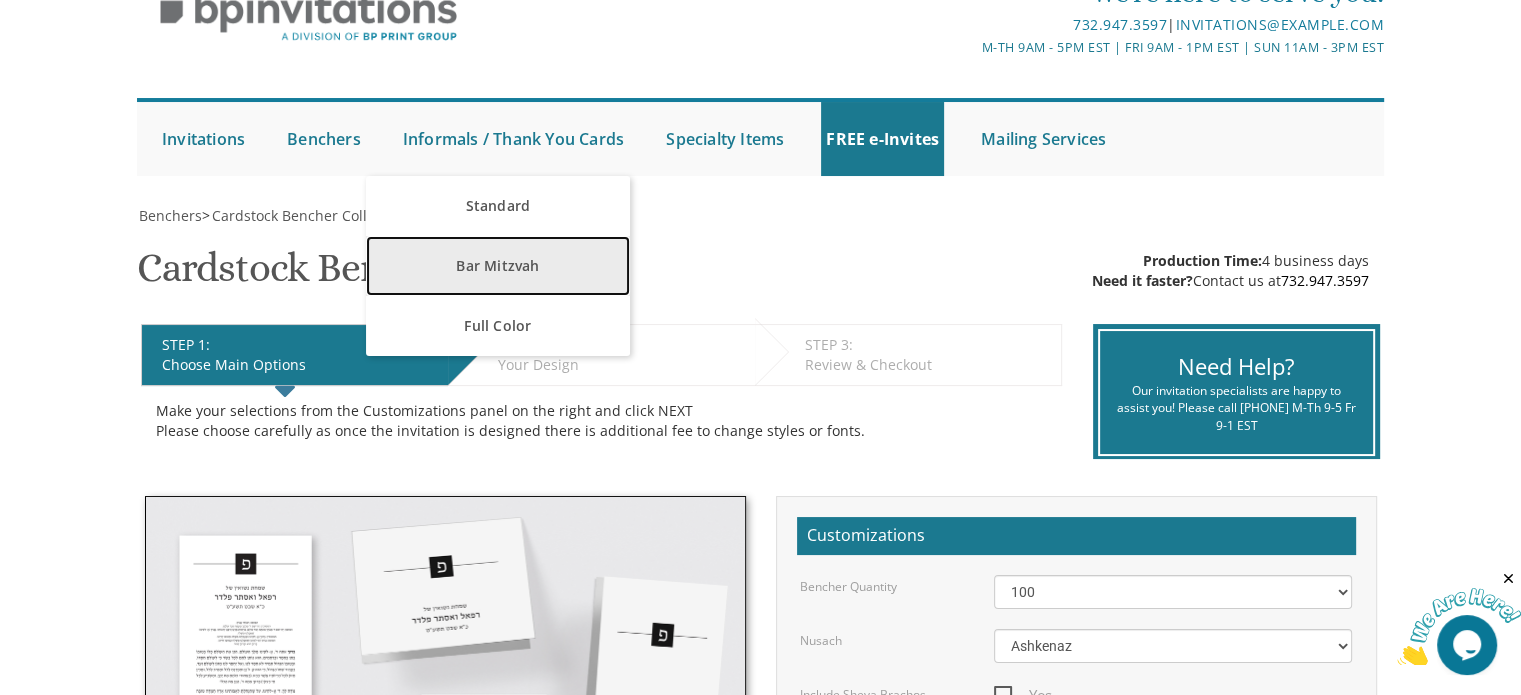 click on "Bar Mitzvah" at bounding box center (497, 266) 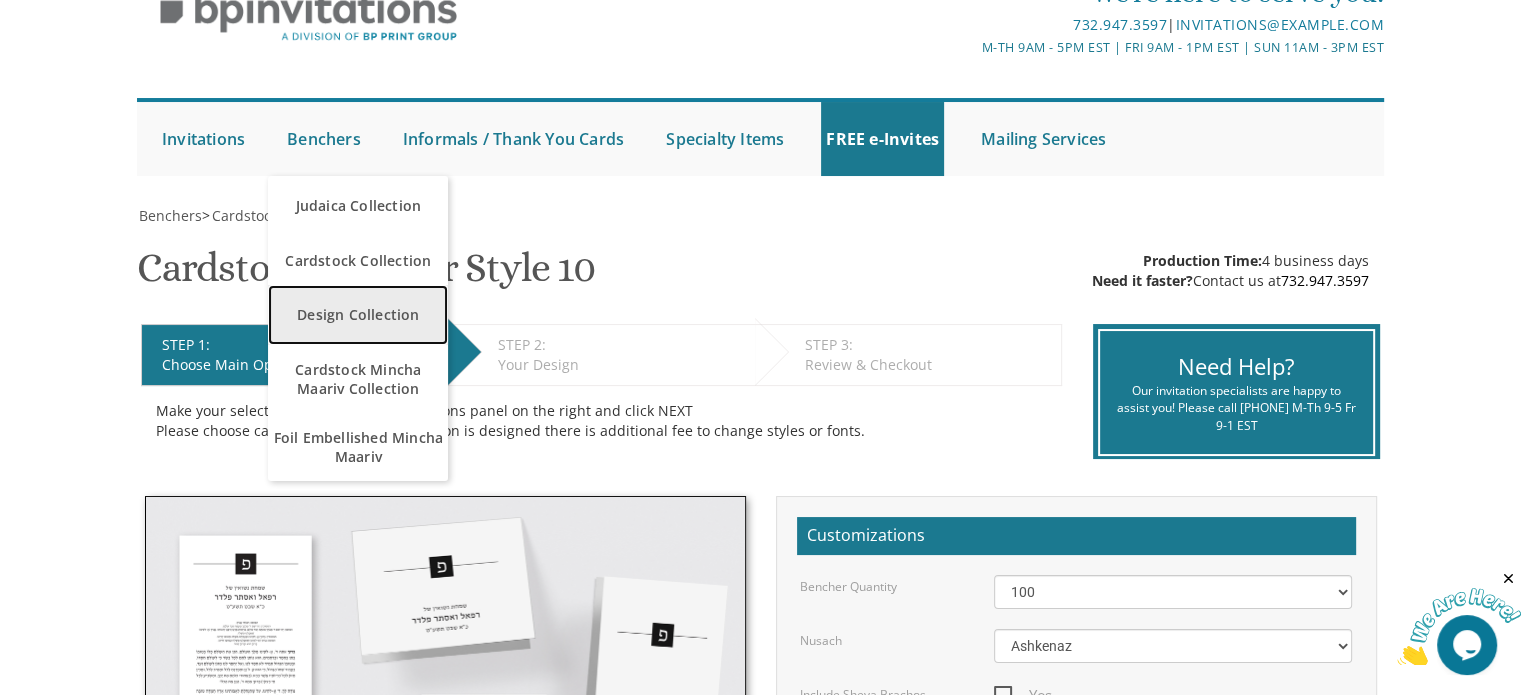 click on "Design Collection" at bounding box center (358, 315) 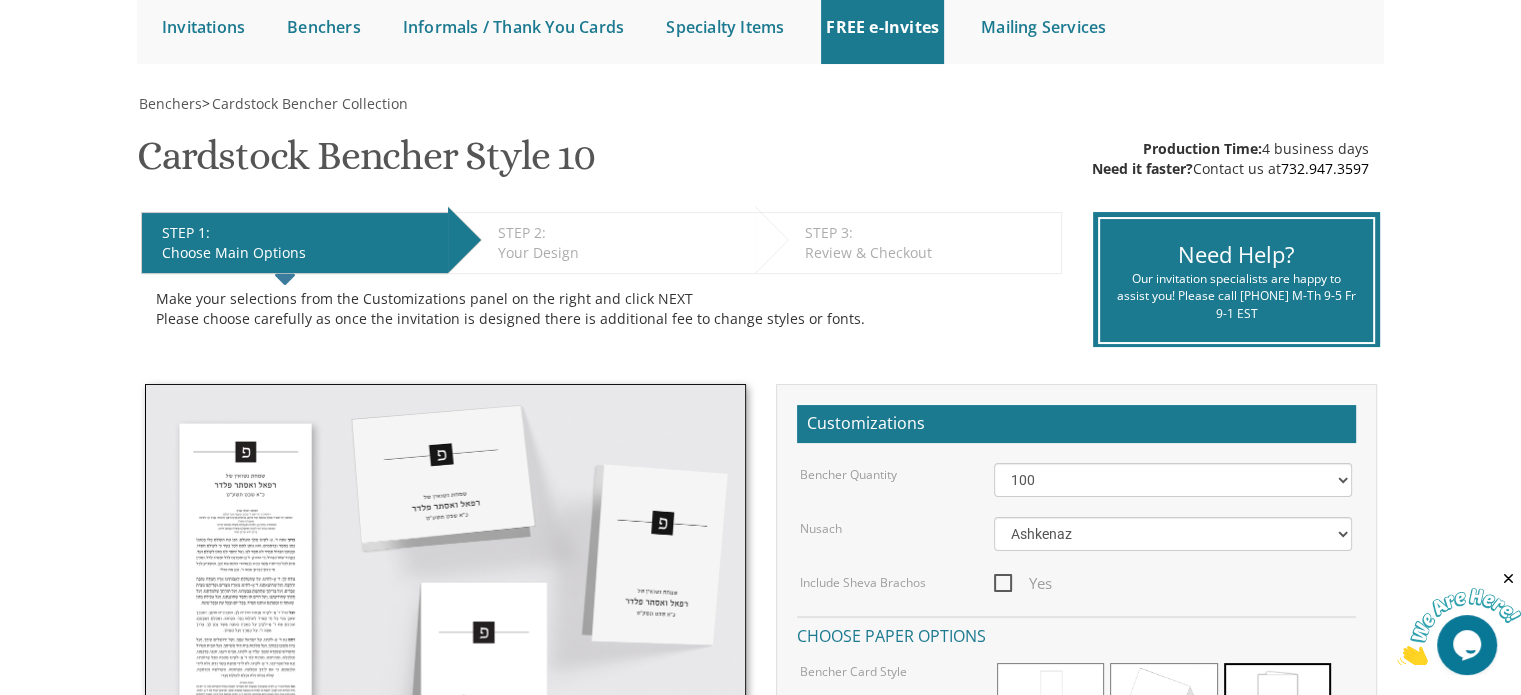 scroll, scrollTop: 400, scrollLeft: 0, axis: vertical 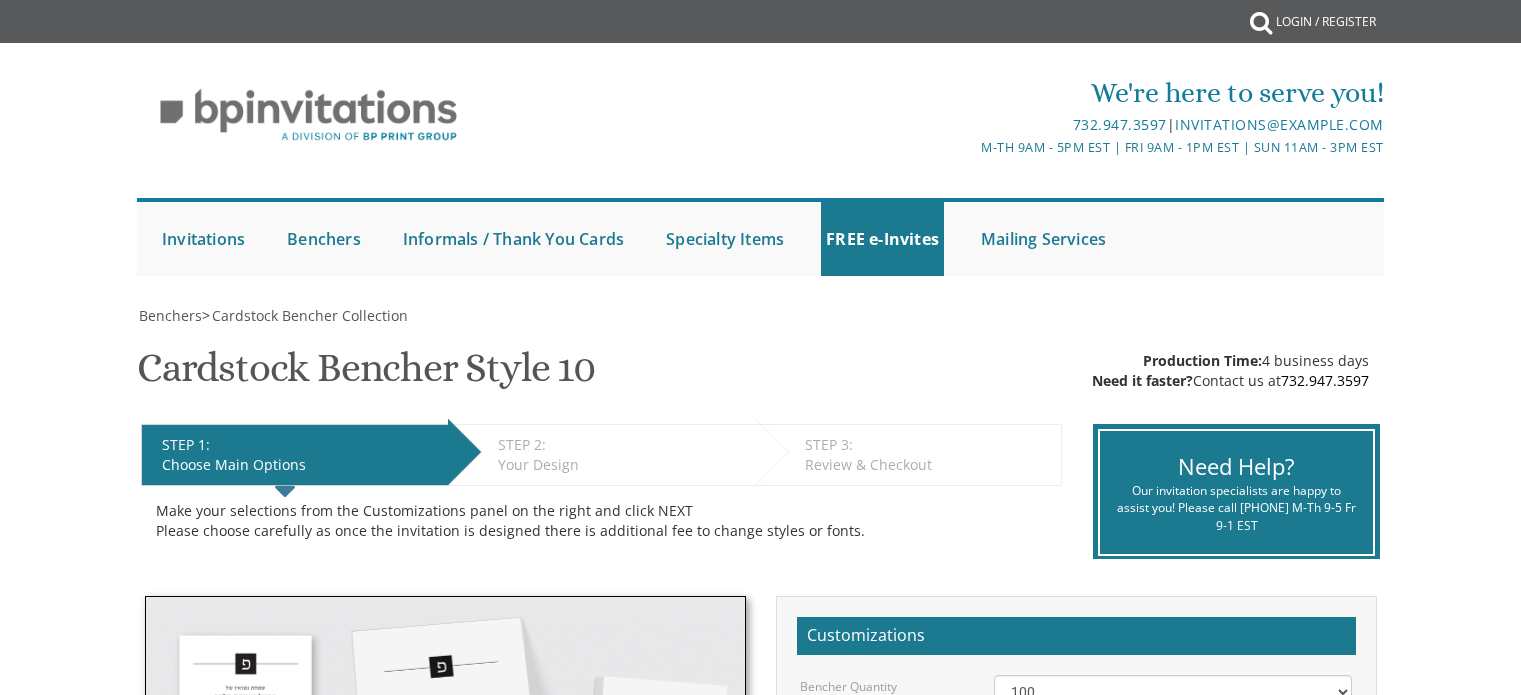 select on "100" 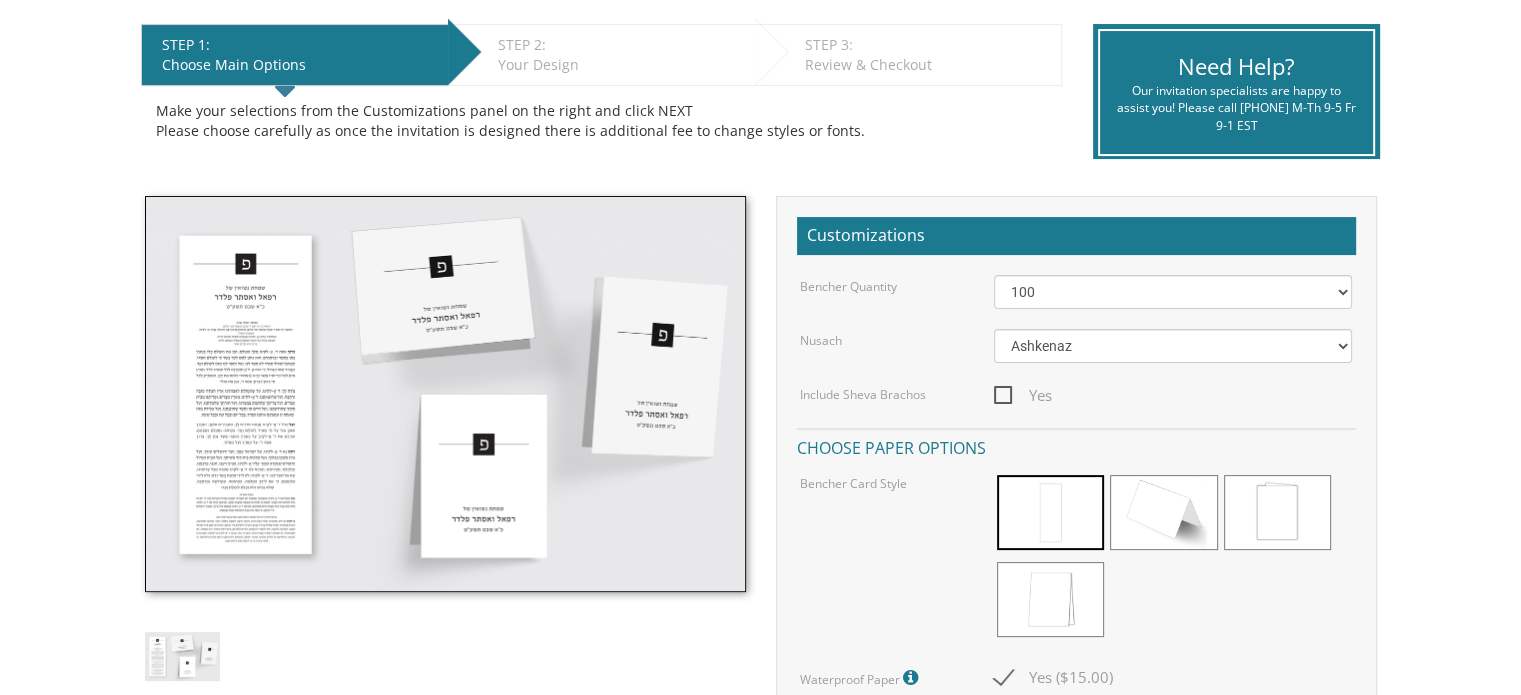 scroll, scrollTop: 0, scrollLeft: 0, axis: both 